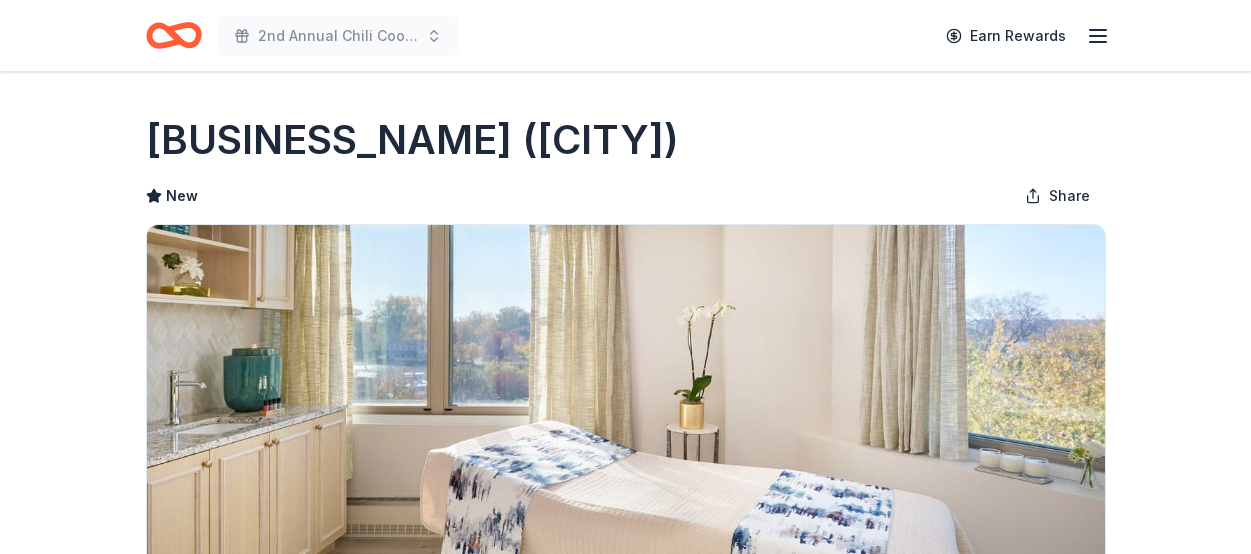 scroll, scrollTop: 0, scrollLeft: 0, axis: both 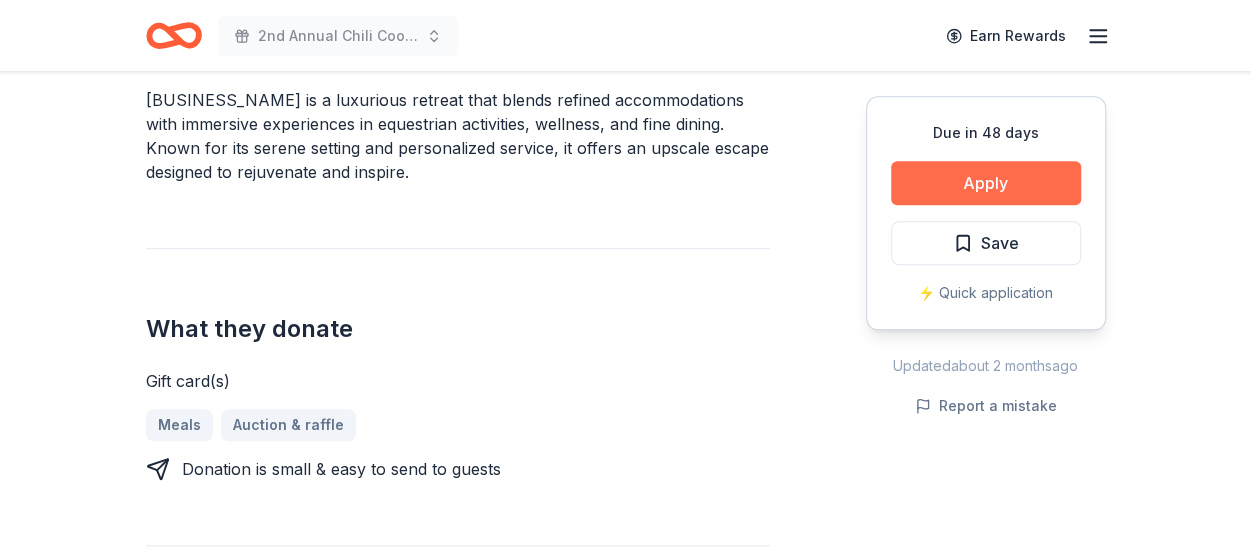 click on "Apply" at bounding box center [986, 183] 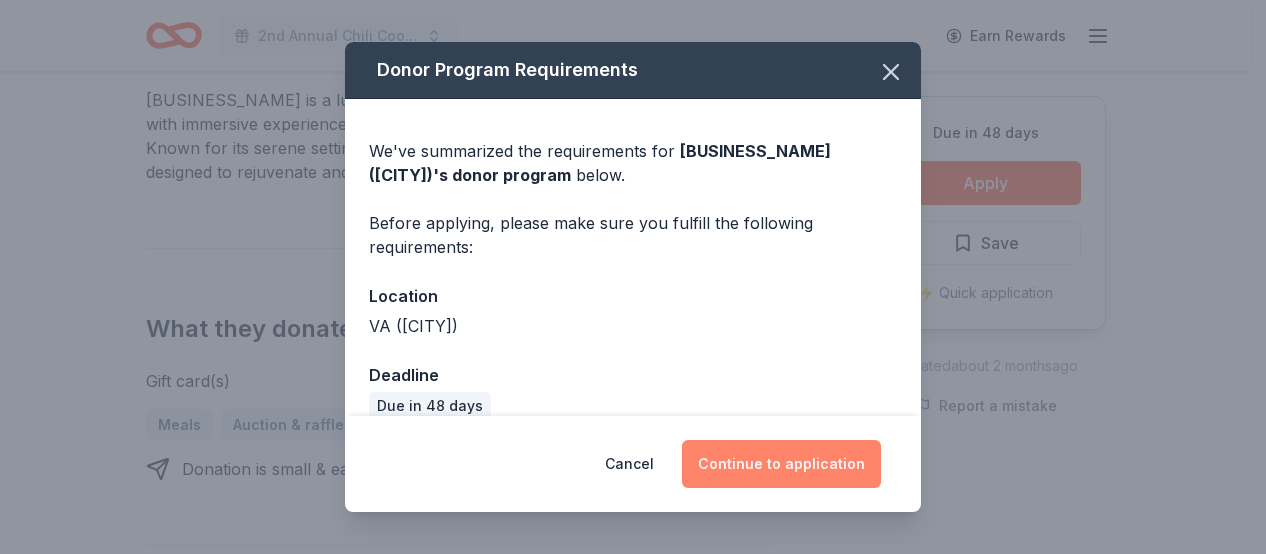click on "Continue to application" at bounding box center (781, 464) 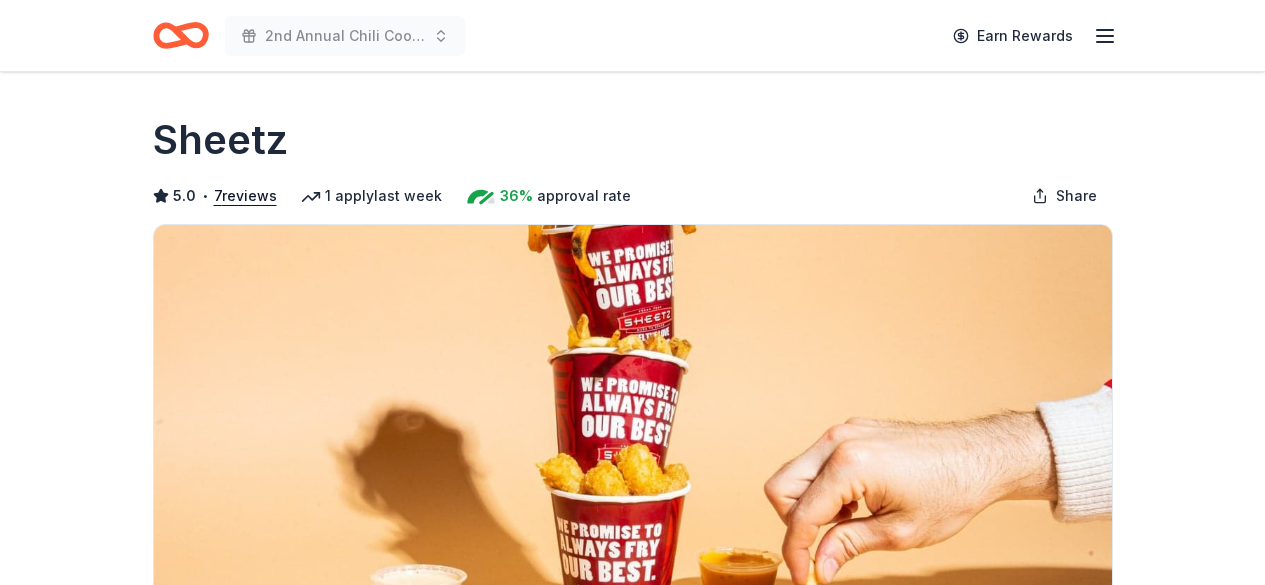 scroll, scrollTop: 0, scrollLeft: 0, axis: both 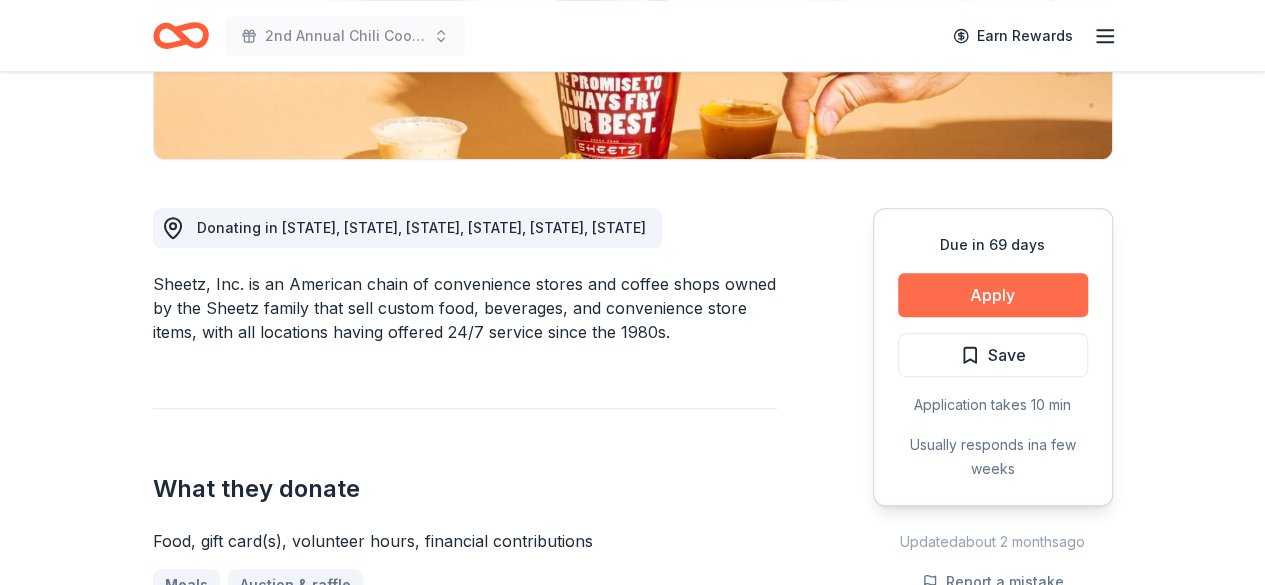 click on "Apply" at bounding box center (993, 295) 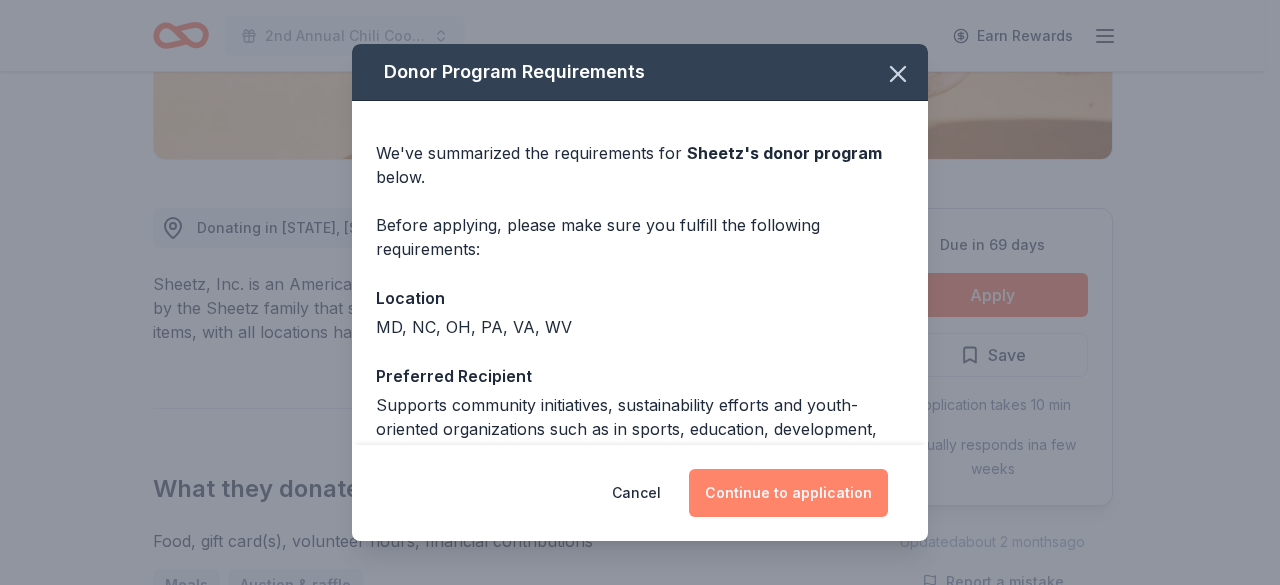 click on "Continue to application" at bounding box center [788, 493] 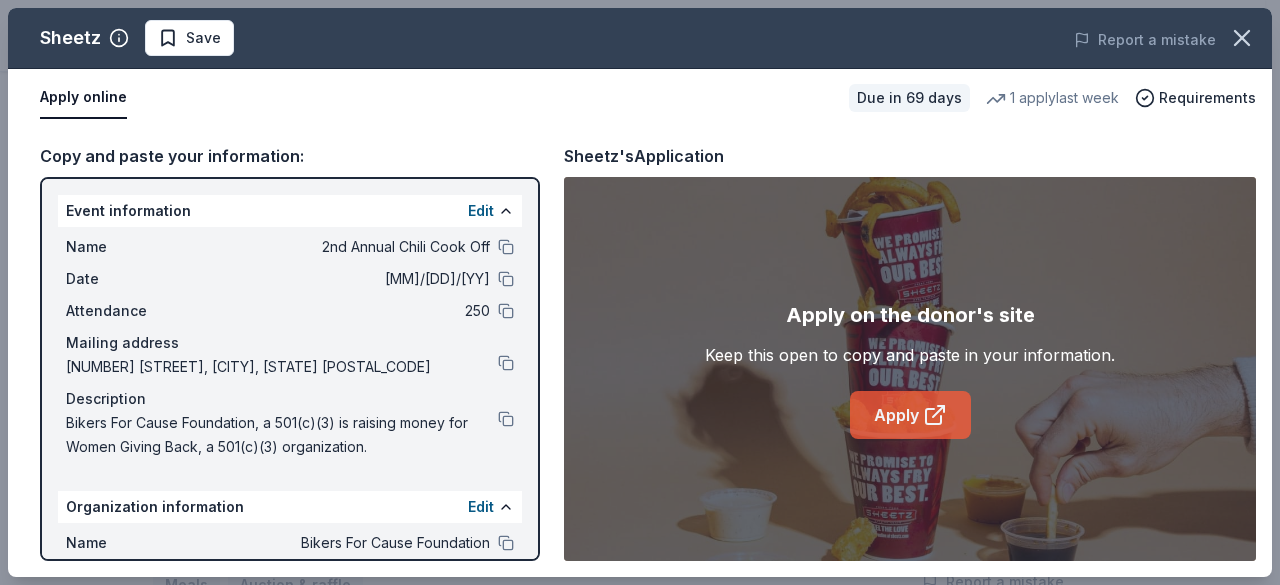 click on "Apply" at bounding box center [910, 415] 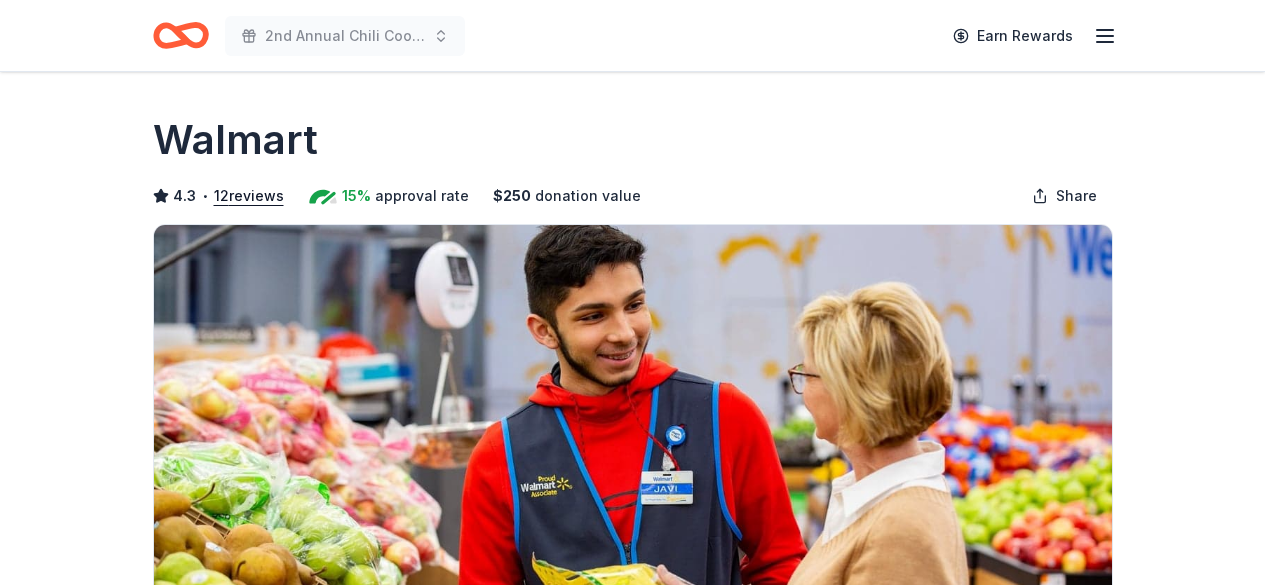 scroll, scrollTop: 0, scrollLeft: 0, axis: both 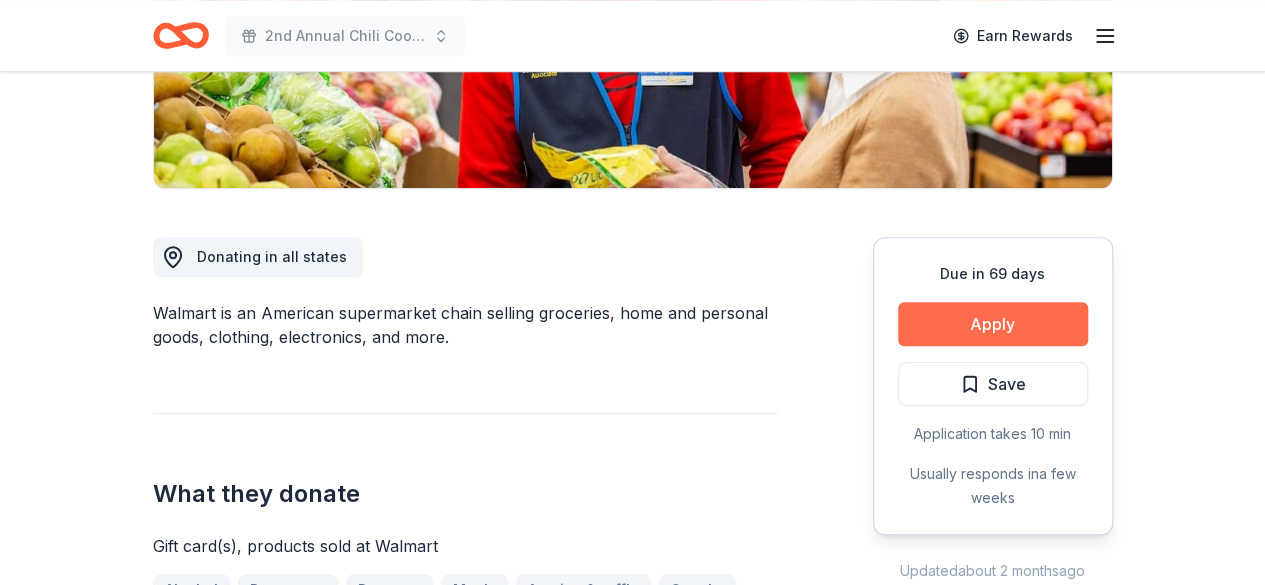 click on "Apply" at bounding box center [993, 324] 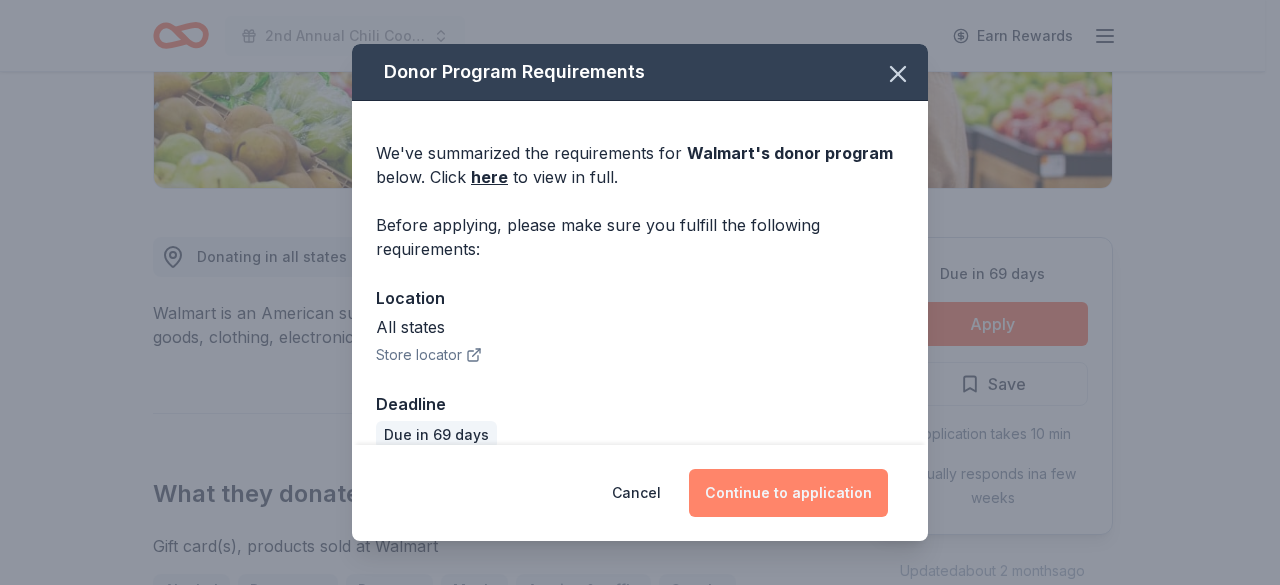 click on "Continue to application" at bounding box center [788, 493] 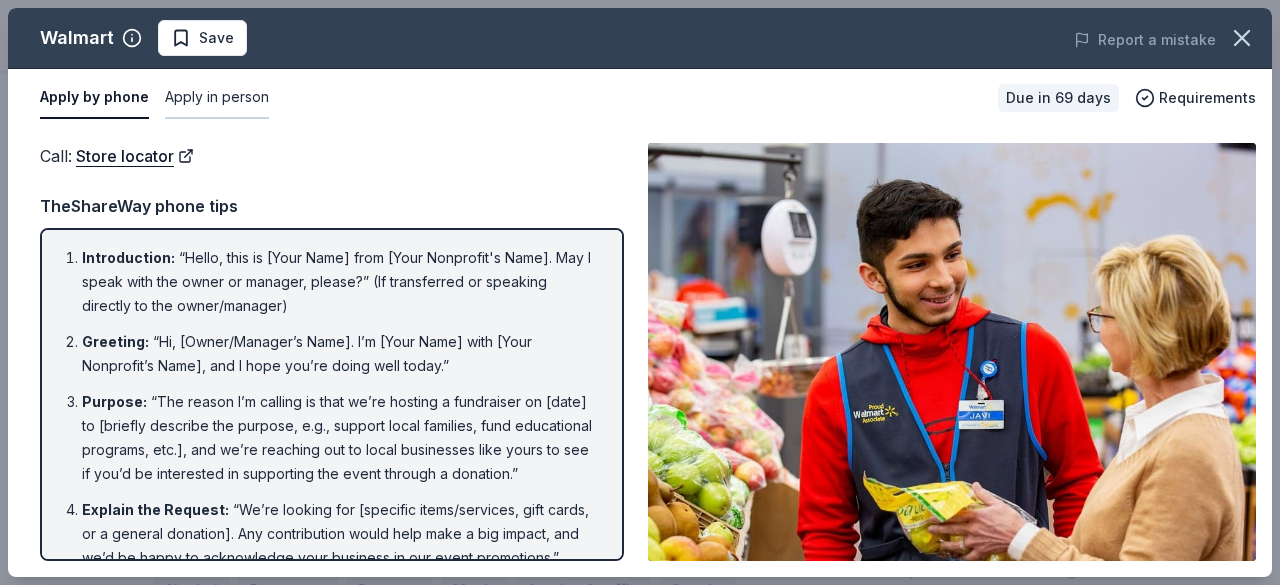 click on "Apply in person" at bounding box center [217, 98] 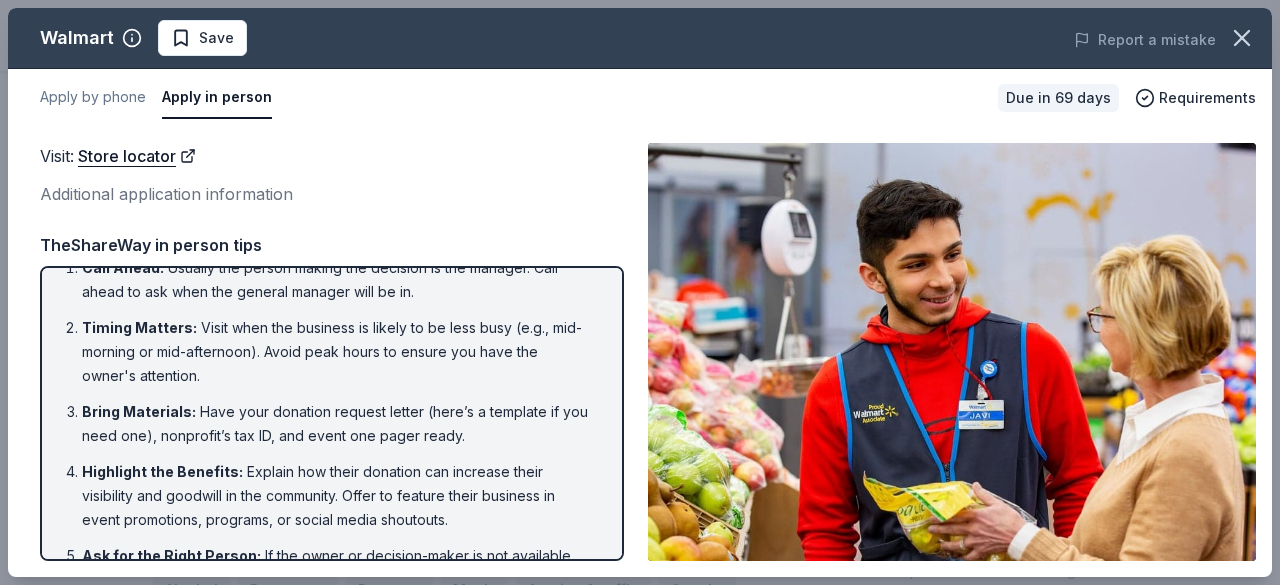 scroll, scrollTop: 0, scrollLeft: 0, axis: both 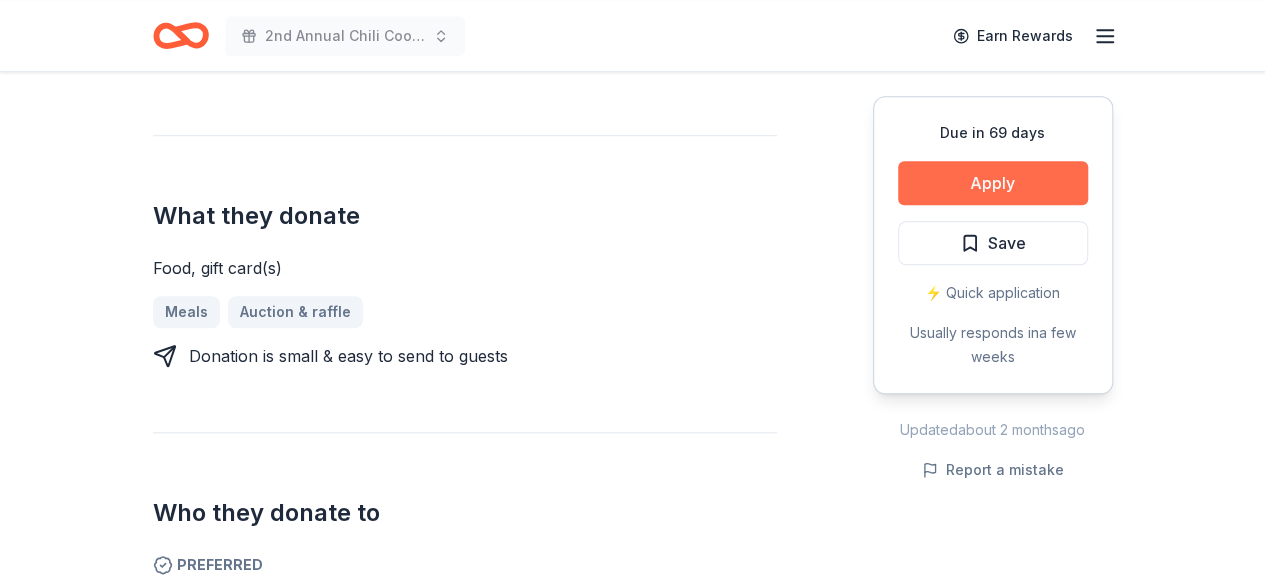 click on "Apply" at bounding box center (993, 183) 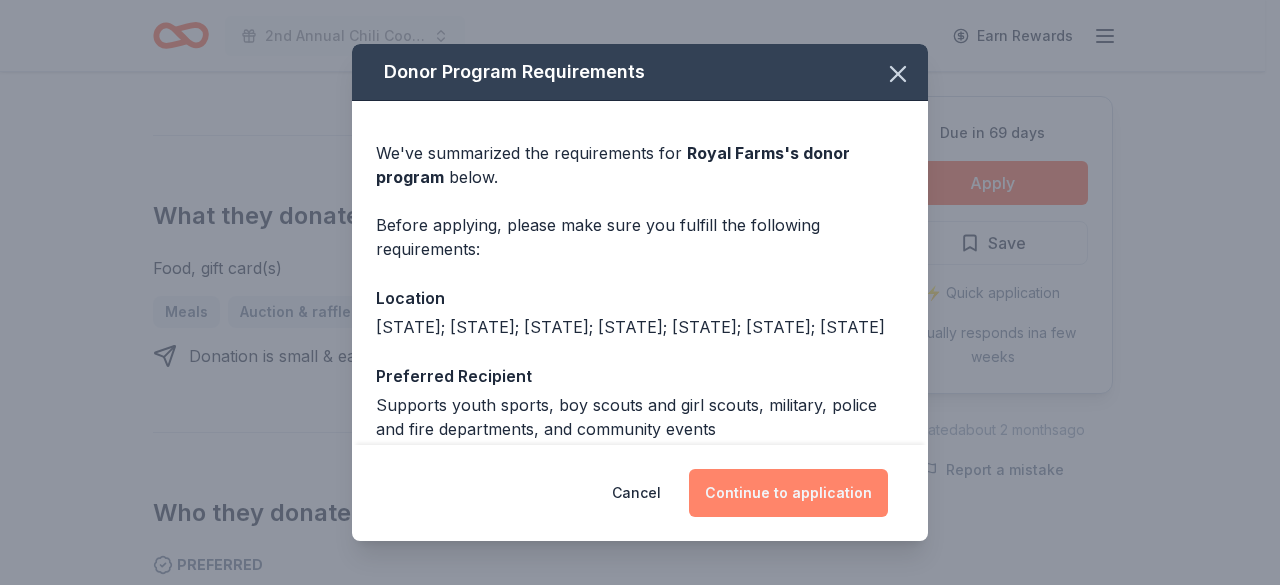 click on "Continue to application" at bounding box center (788, 493) 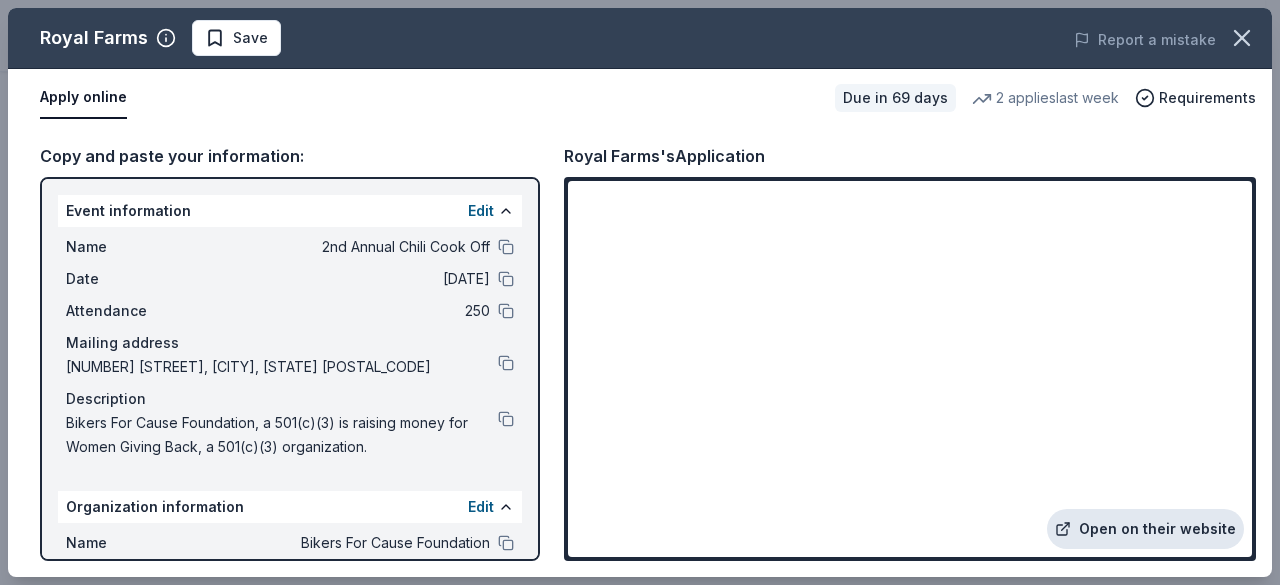 click on "Open on their website" at bounding box center (1145, 529) 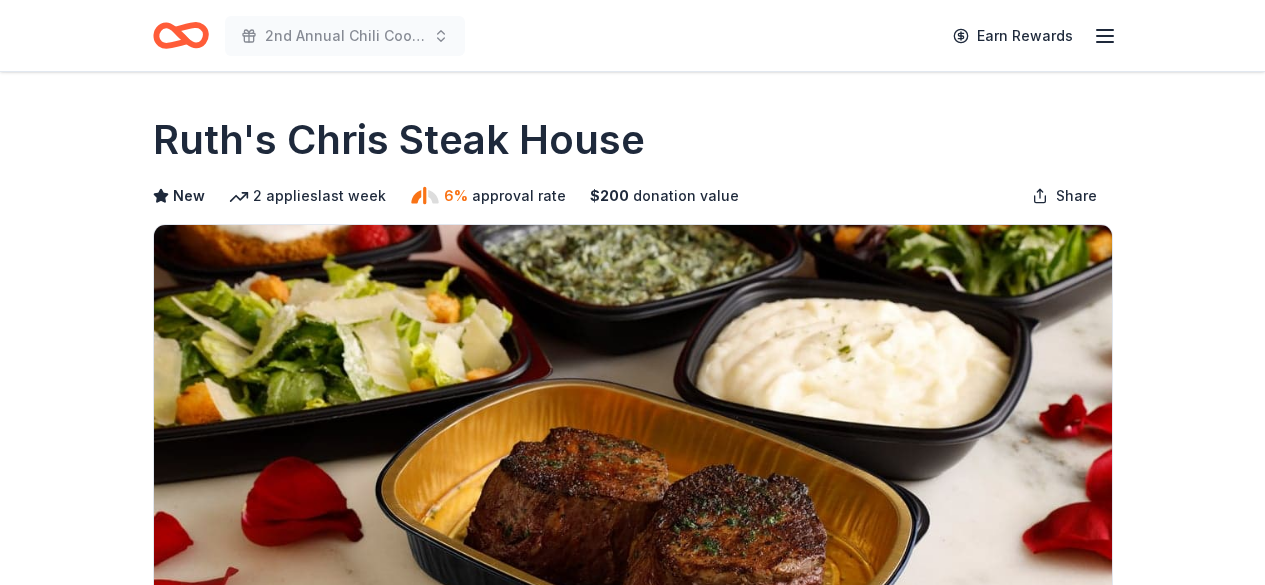 scroll, scrollTop: 0, scrollLeft: 0, axis: both 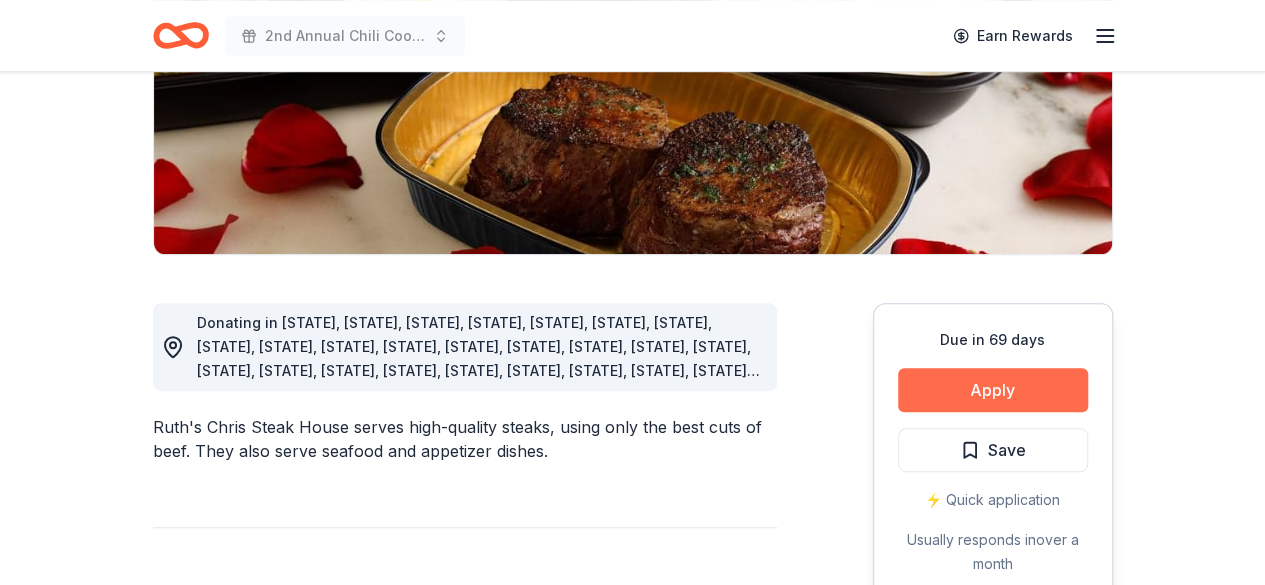 click on "Apply" at bounding box center (993, 390) 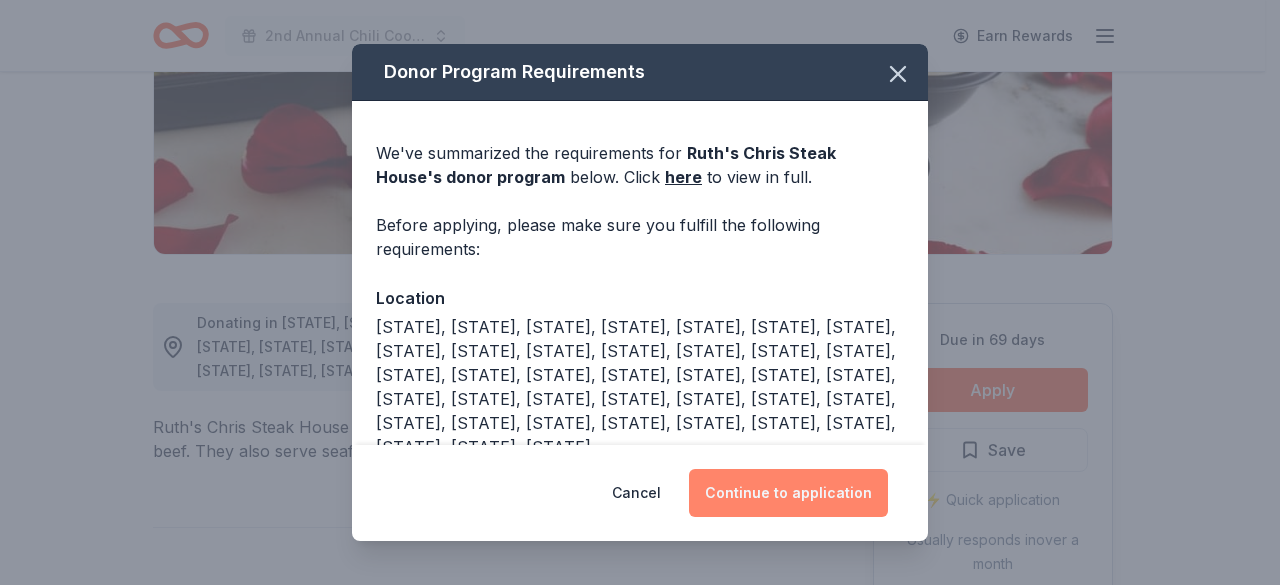 click on "Continue to application" at bounding box center [788, 493] 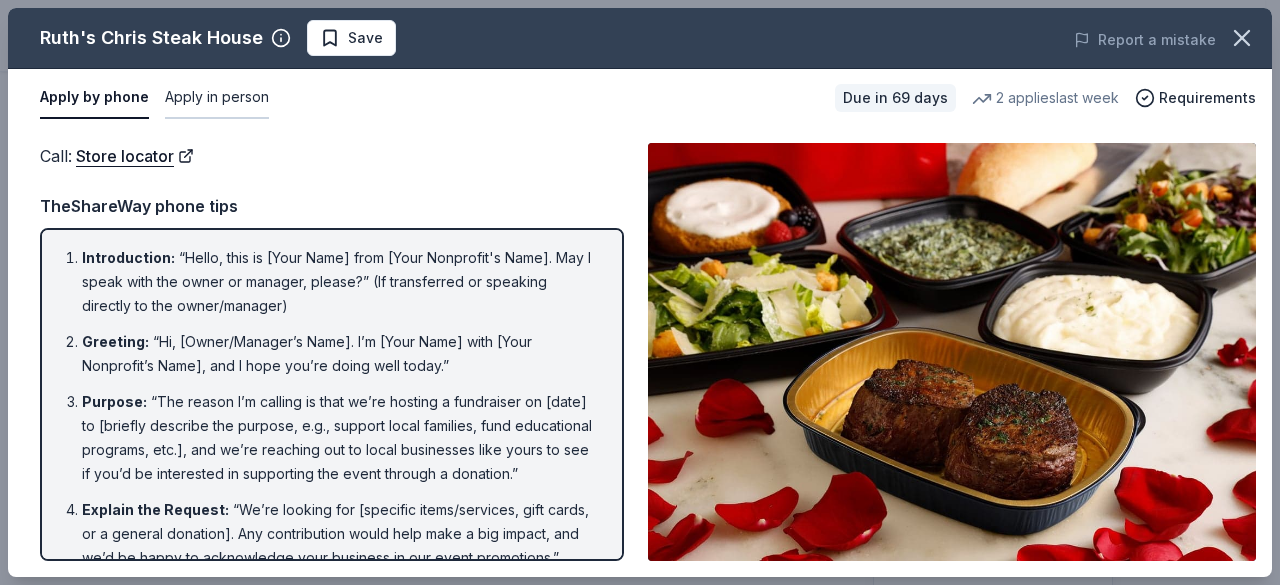 click on "Apply in person" at bounding box center [217, 98] 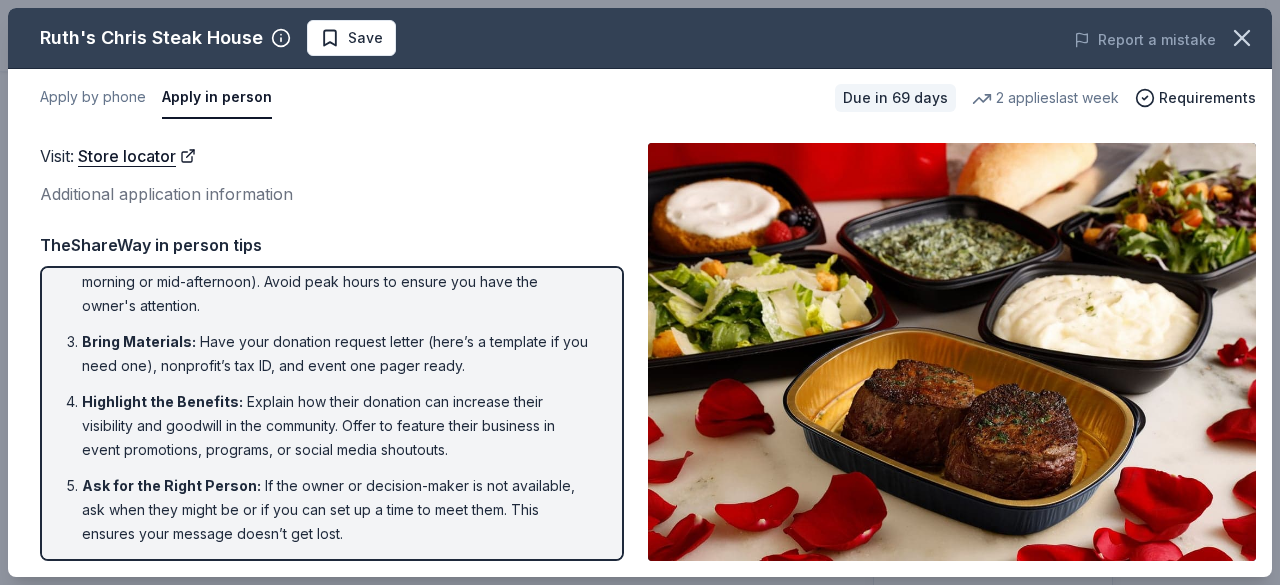 scroll, scrollTop: 45, scrollLeft: 0, axis: vertical 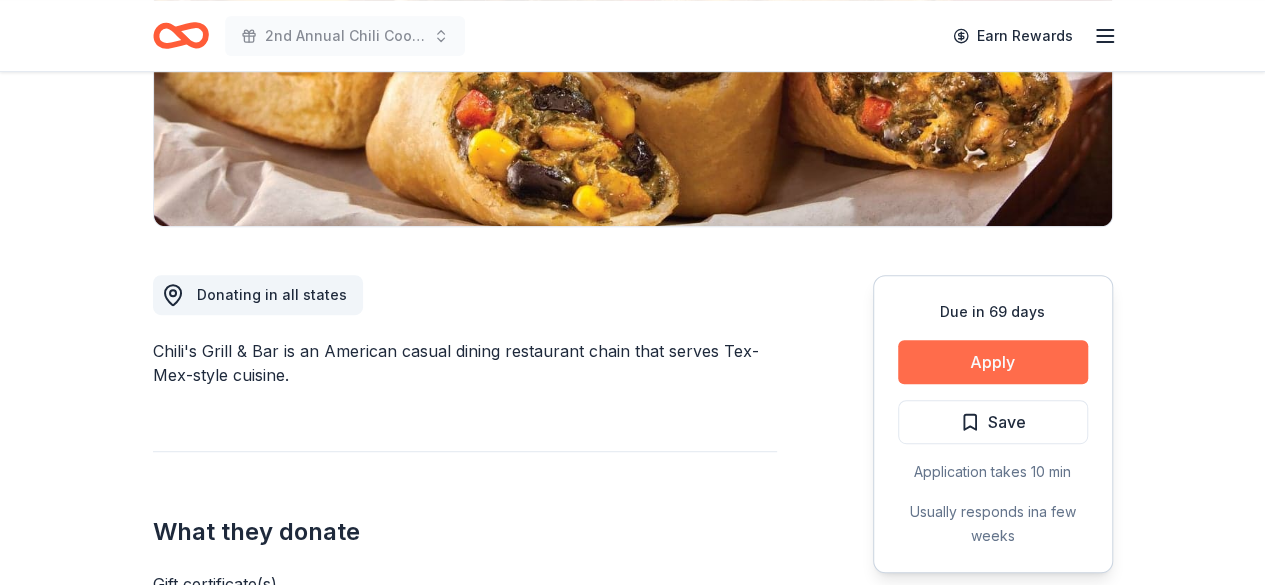 click on "Apply" at bounding box center [993, 362] 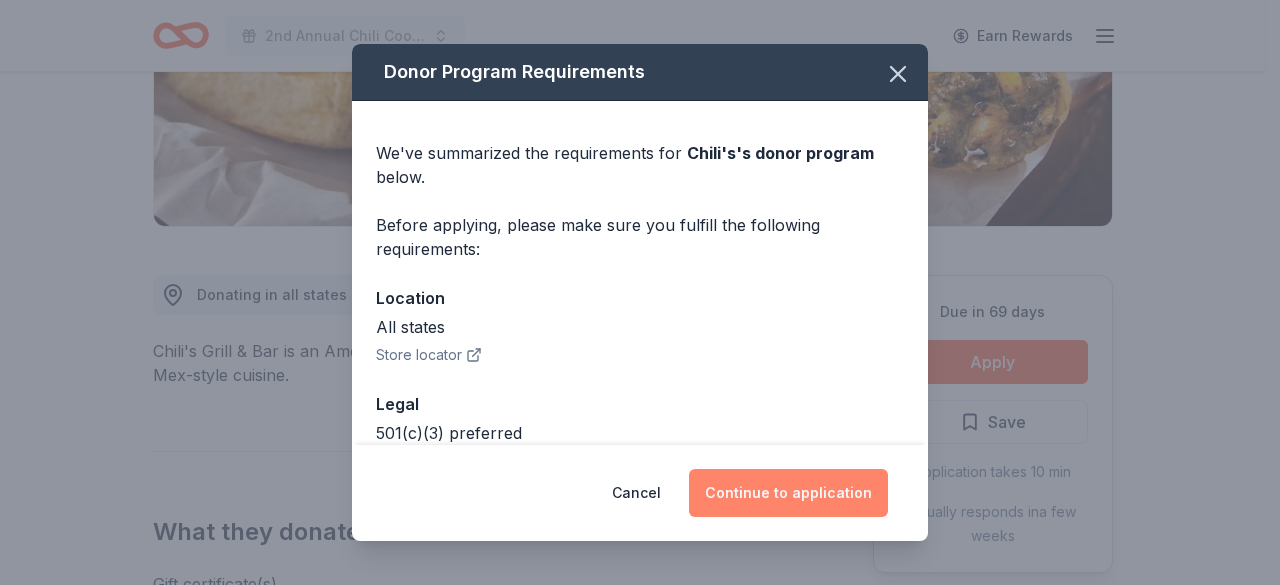 click on "Continue to application" at bounding box center (788, 493) 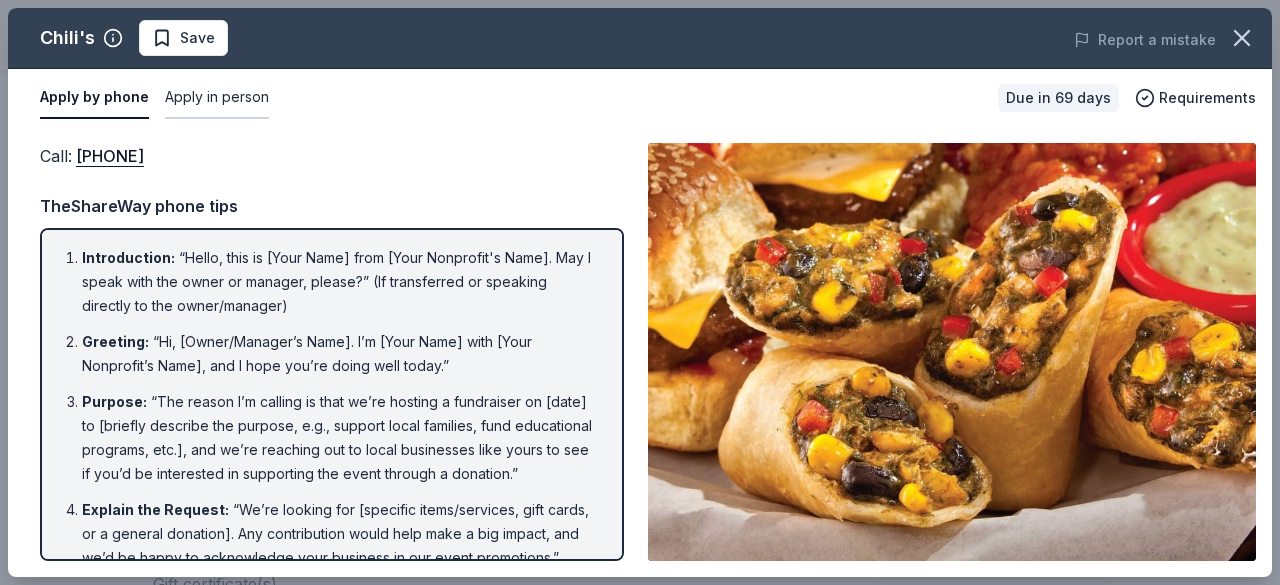click on "Apply in person" at bounding box center [217, 98] 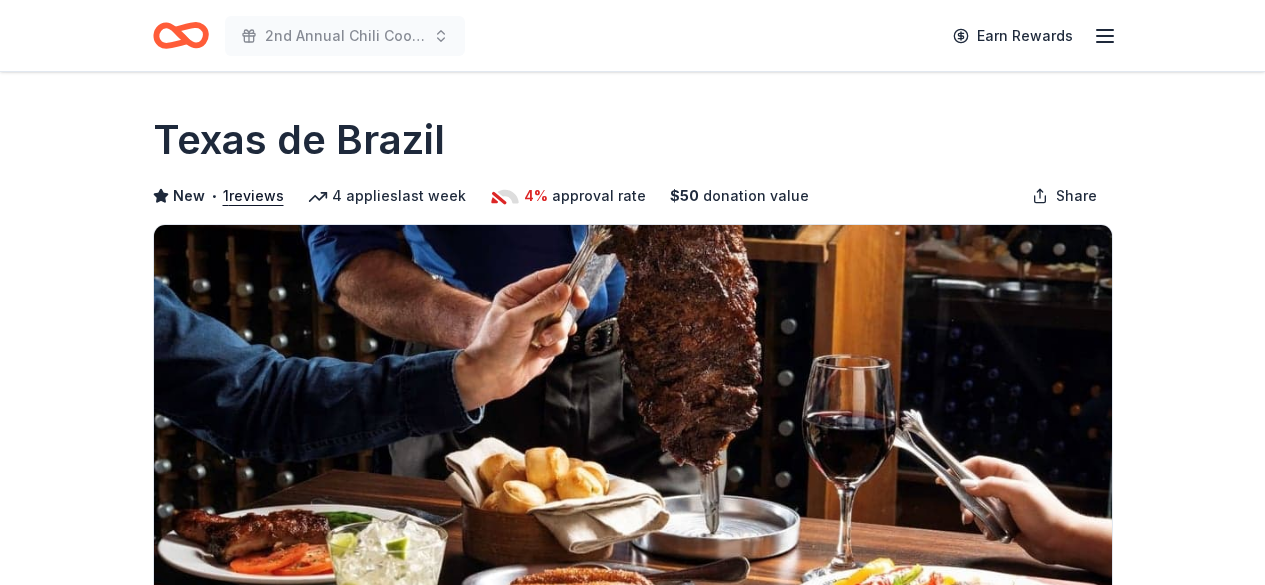 scroll, scrollTop: 0, scrollLeft: 0, axis: both 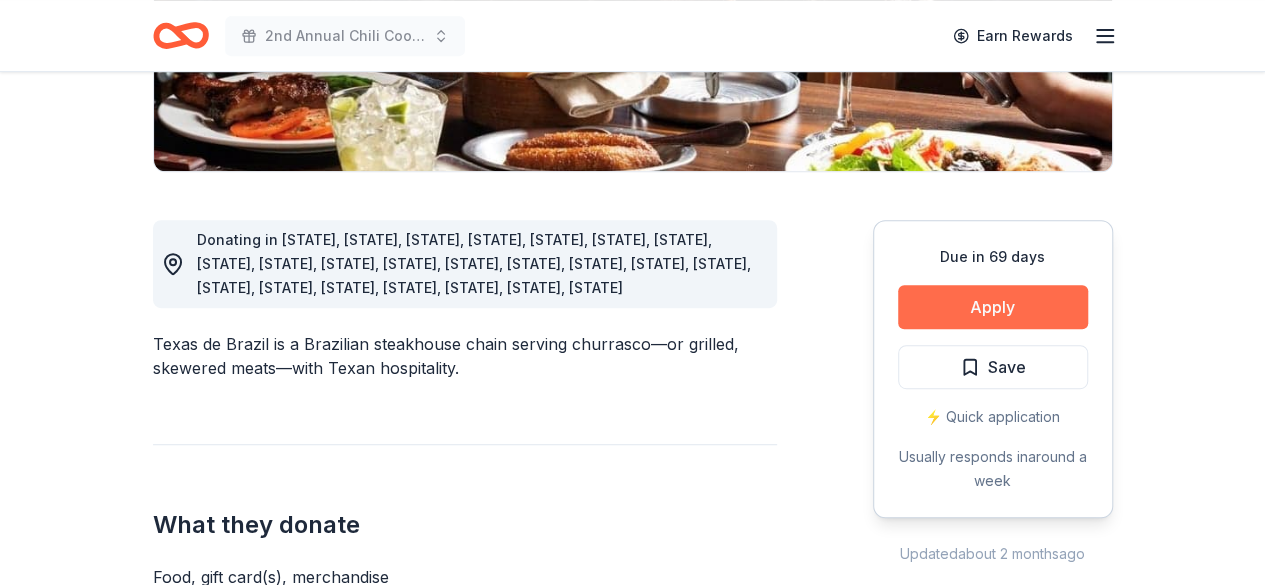 click on "Apply" at bounding box center (993, 307) 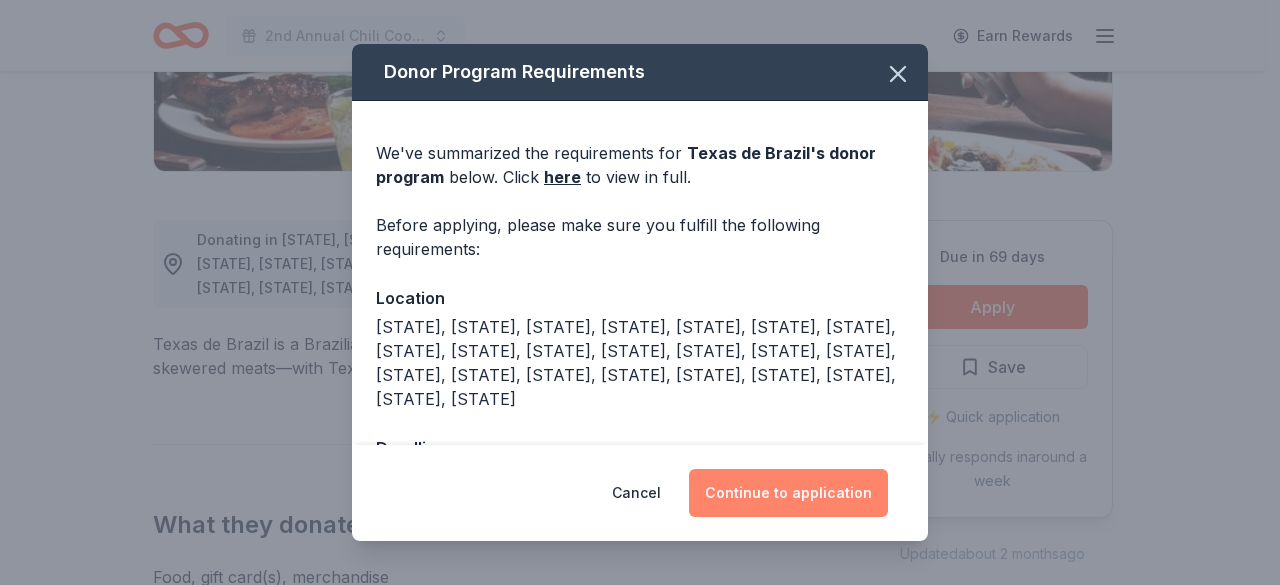 click on "Continue to application" at bounding box center [788, 493] 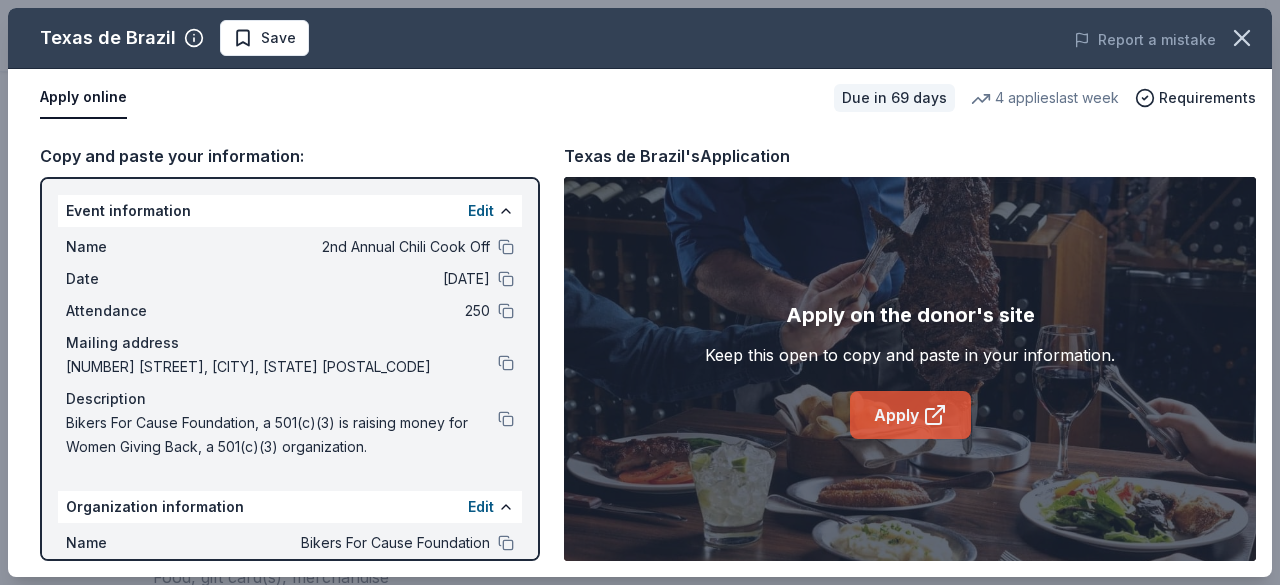 click on "Apply" at bounding box center [910, 415] 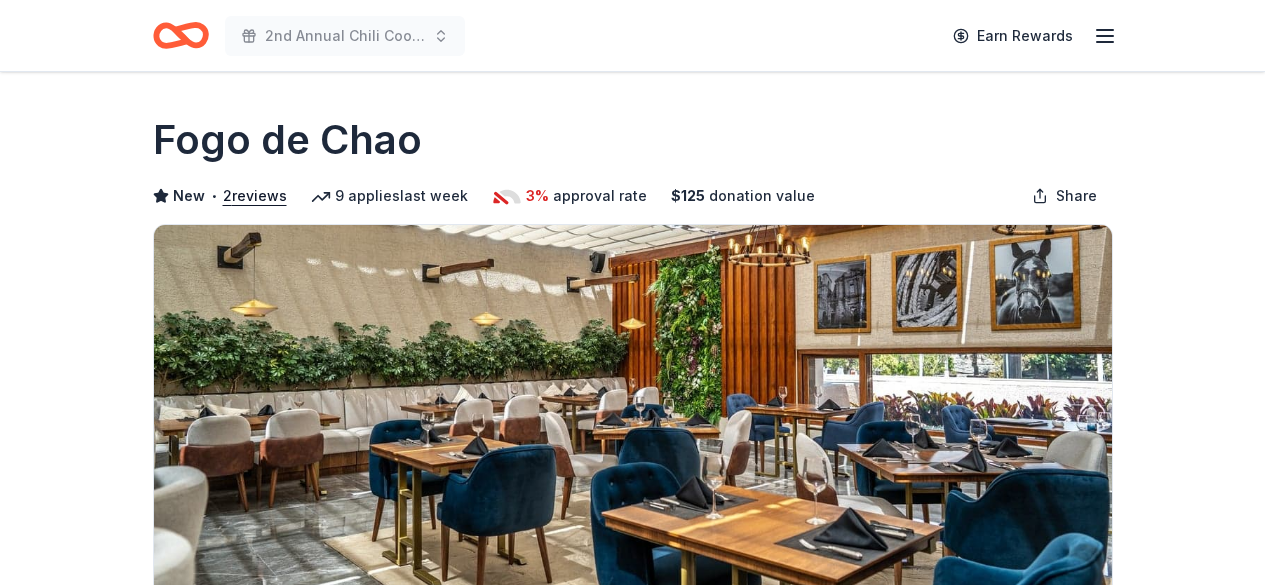 scroll, scrollTop: 0, scrollLeft: 0, axis: both 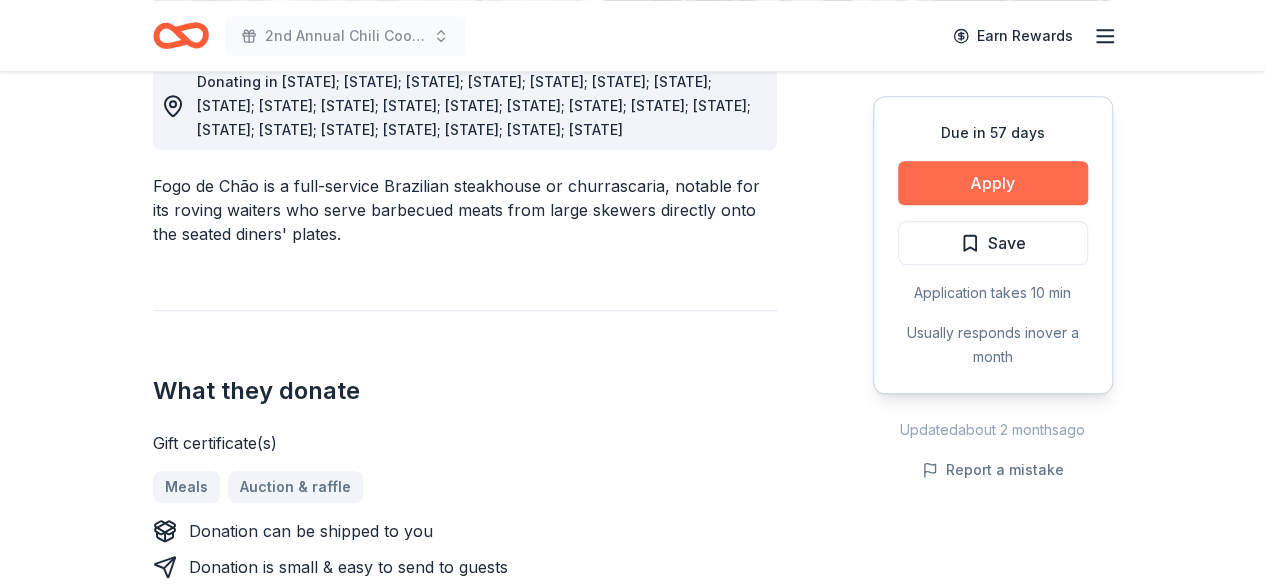 click on "Apply" at bounding box center (993, 183) 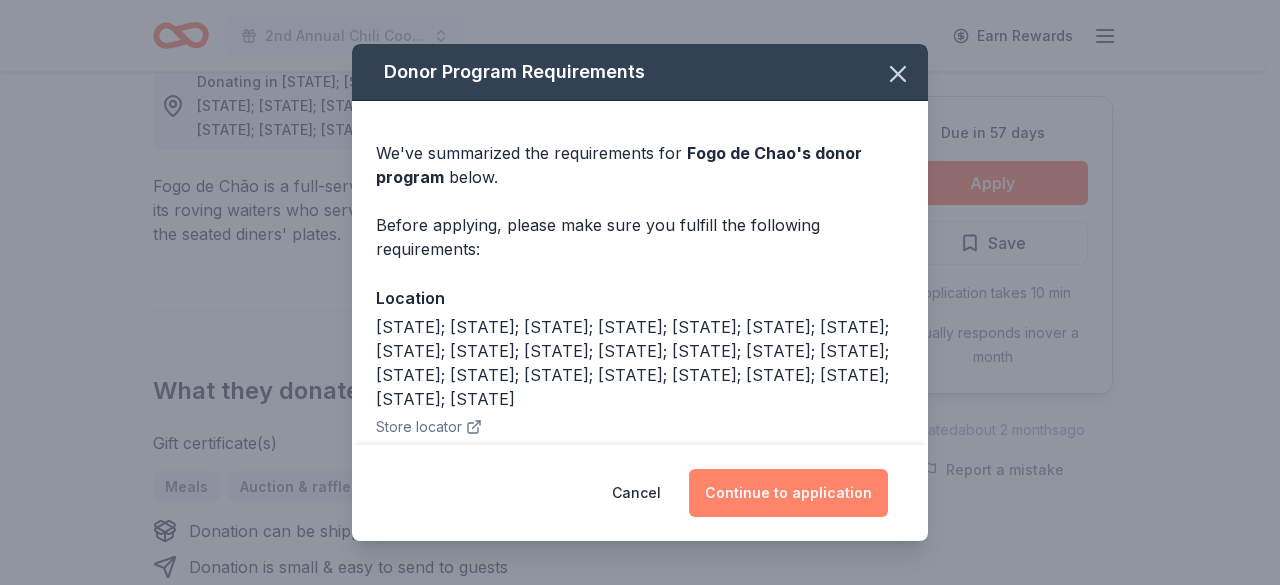 click on "Continue to application" at bounding box center (788, 493) 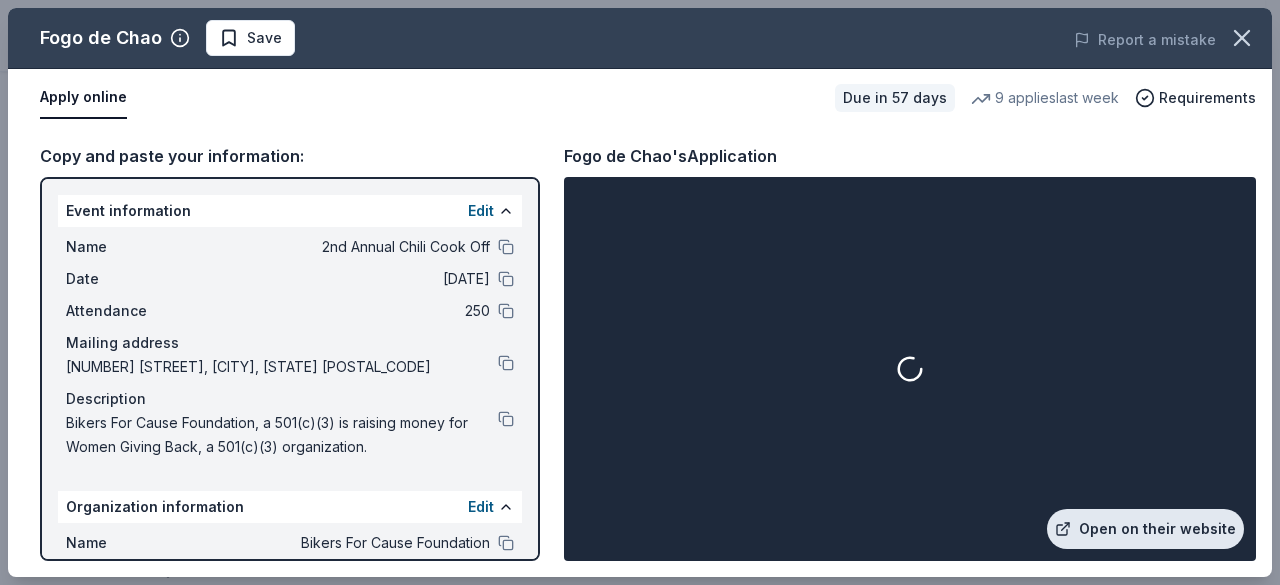 click on "Open on their website" at bounding box center (1145, 529) 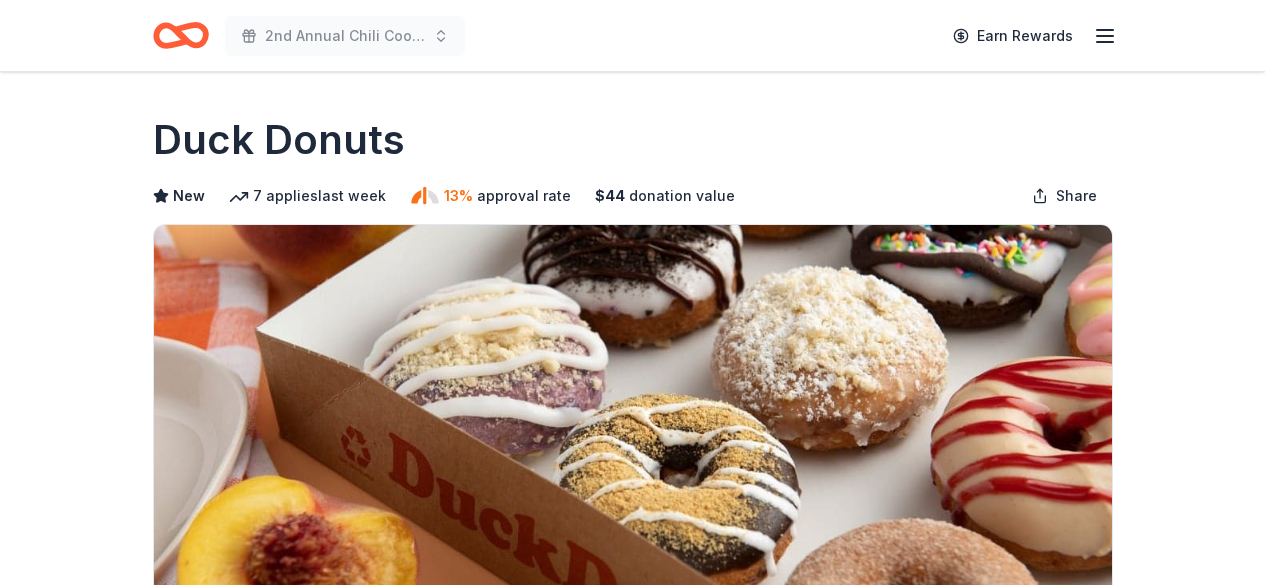 scroll, scrollTop: 0, scrollLeft: 0, axis: both 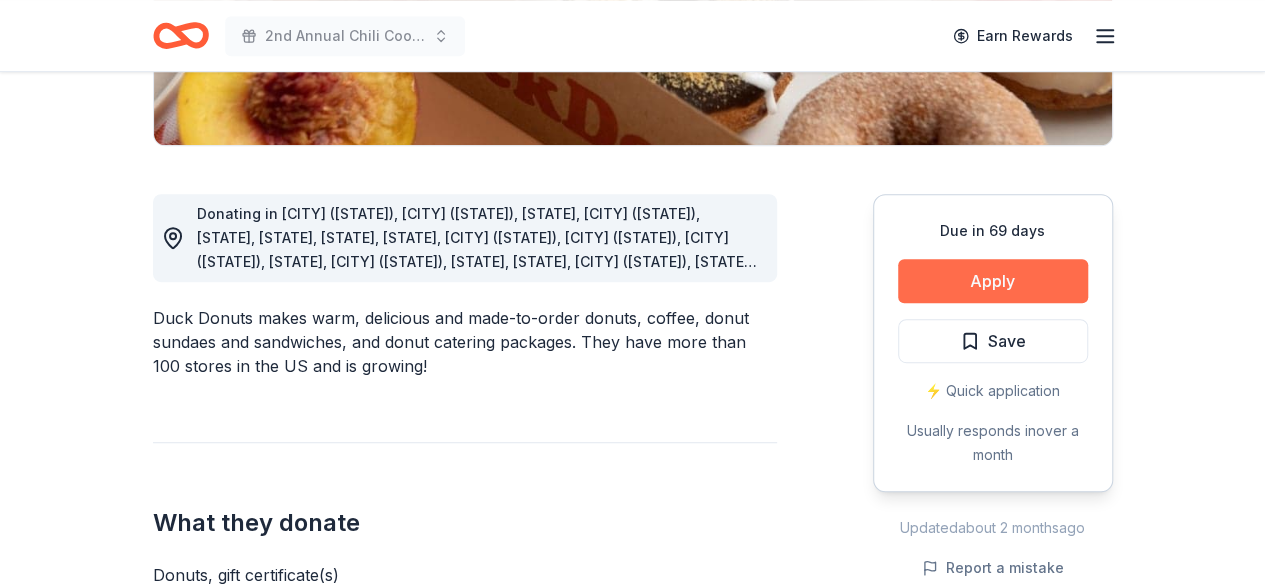click on "Apply" at bounding box center [993, 281] 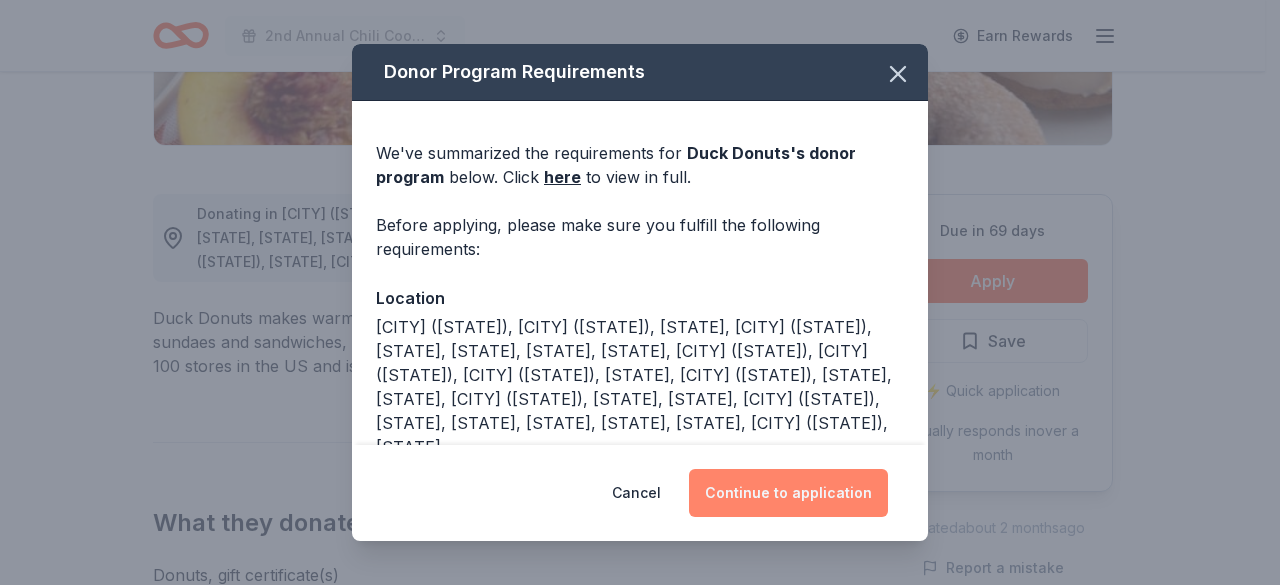 click on "Continue to application" at bounding box center (788, 493) 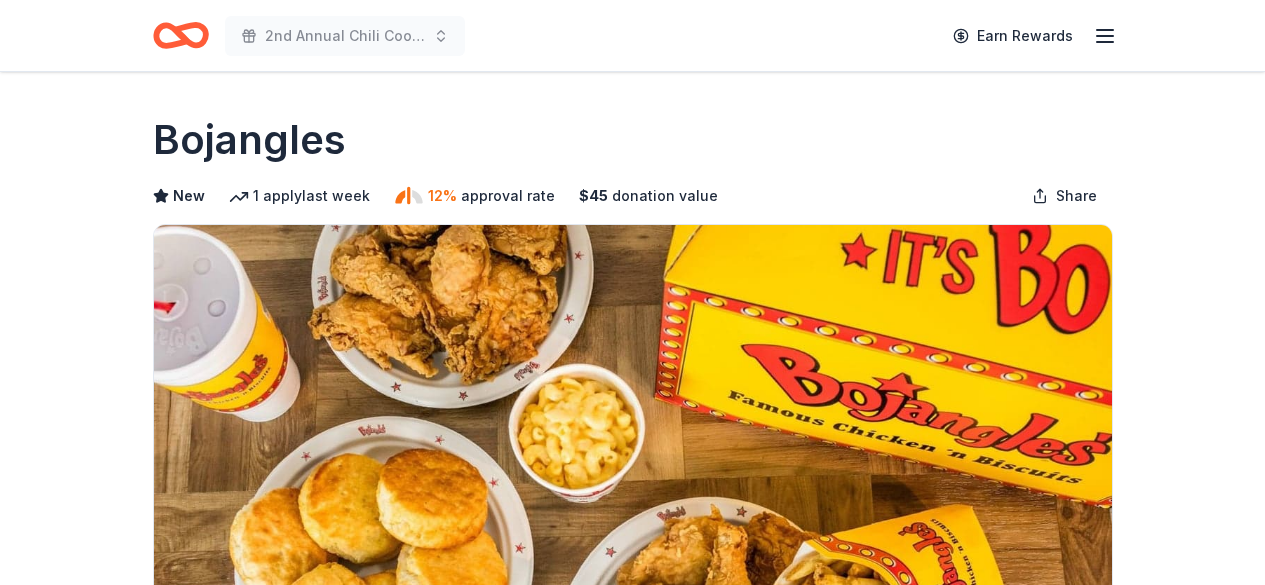 scroll, scrollTop: 0, scrollLeft: 0, axis: both 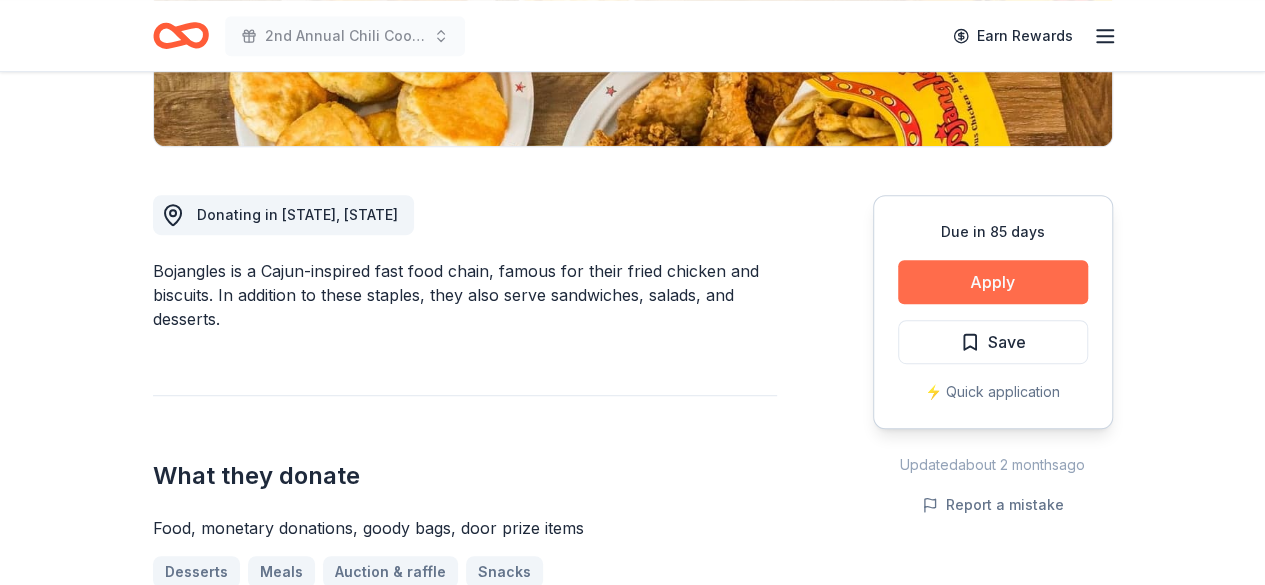 click on "Apply" at bounding box center [993, 282] 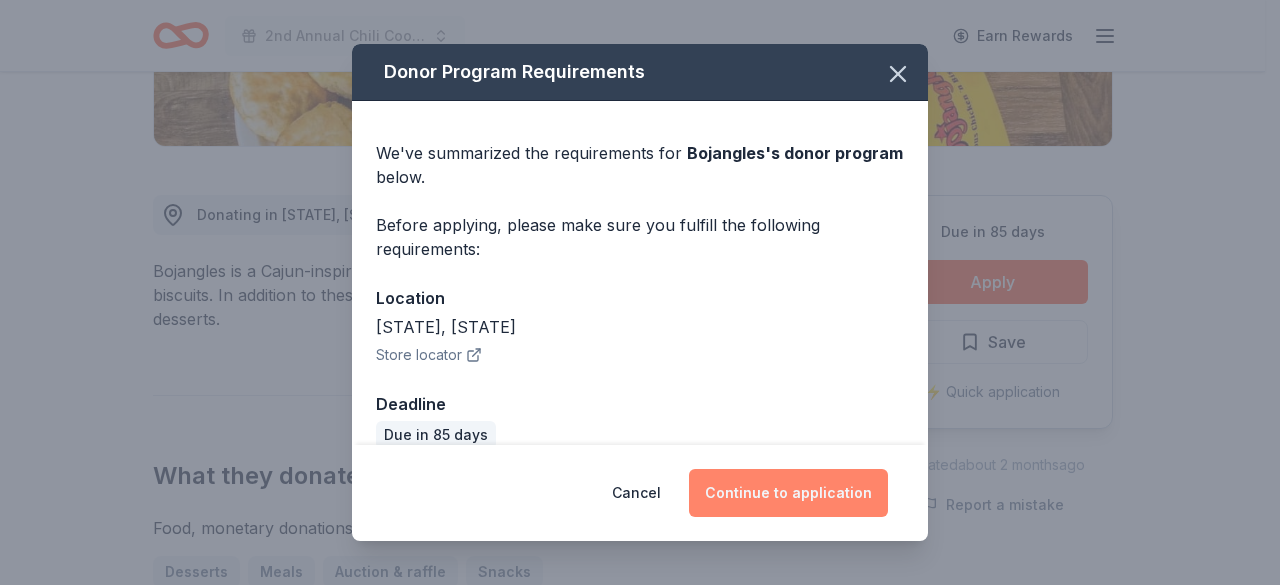 click on "Continue to application" at bounding box center (788, 493) 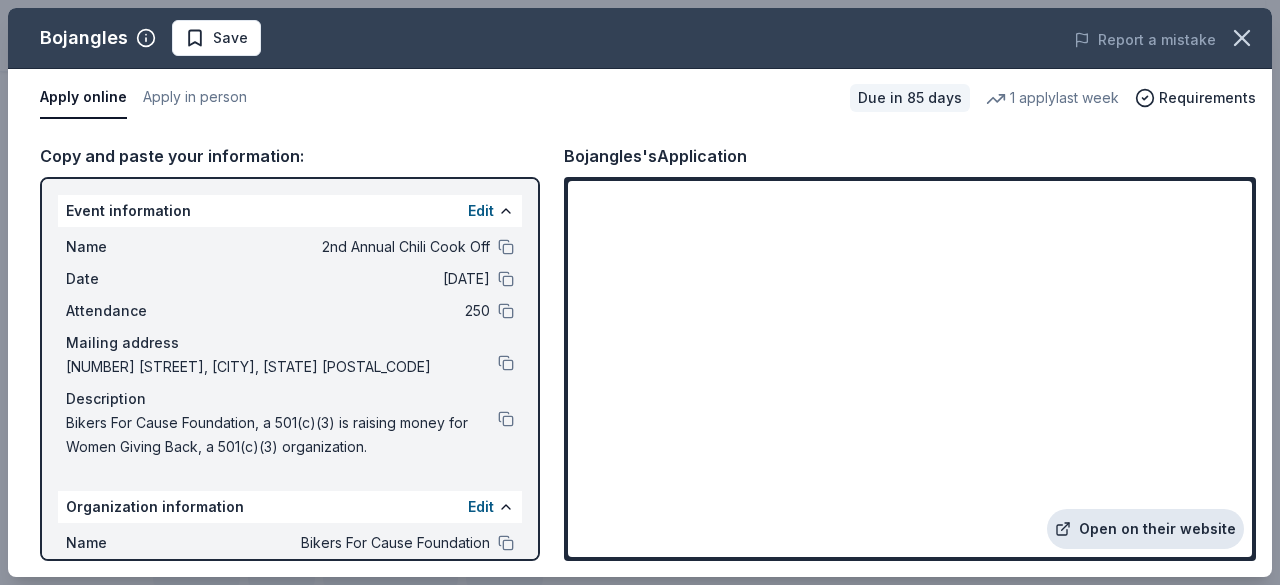 click on "Open on their website" at bounding box center [1145, 529] 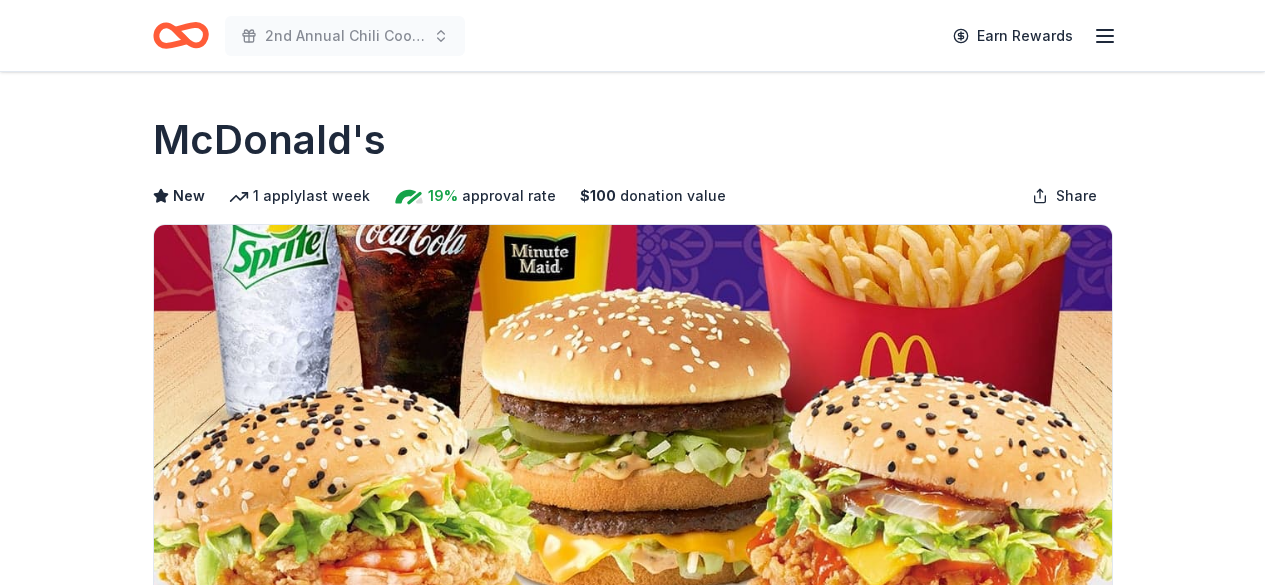 scroll, scrollTop: 0, scrollLeft: 0, axis: both 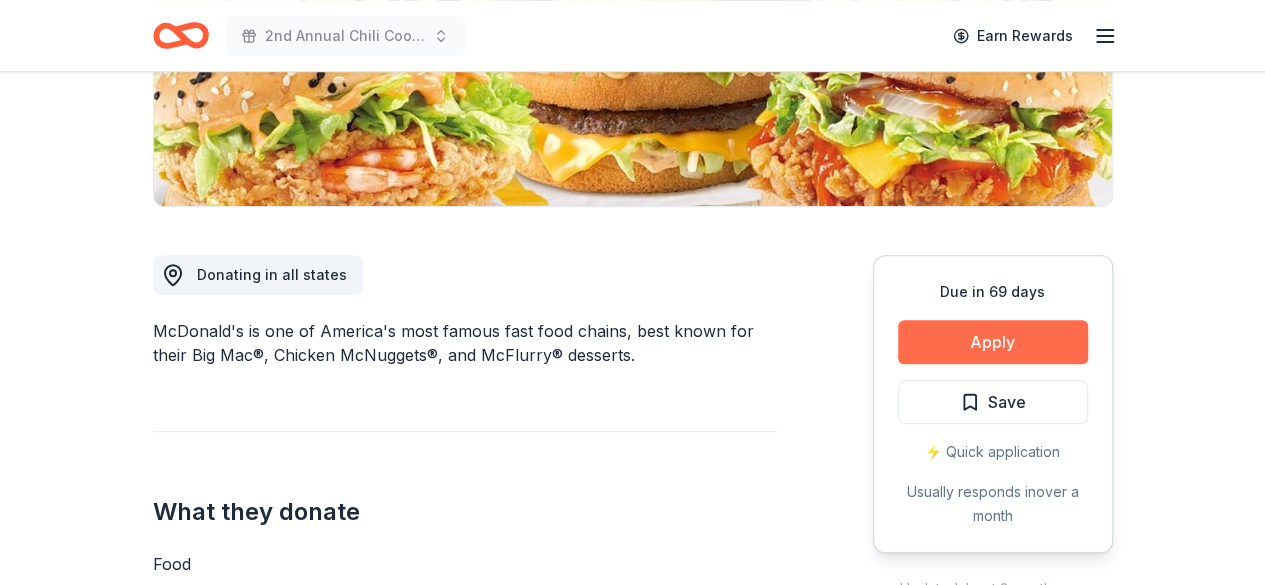 click on "Apply" at bounding box center [993, 342] 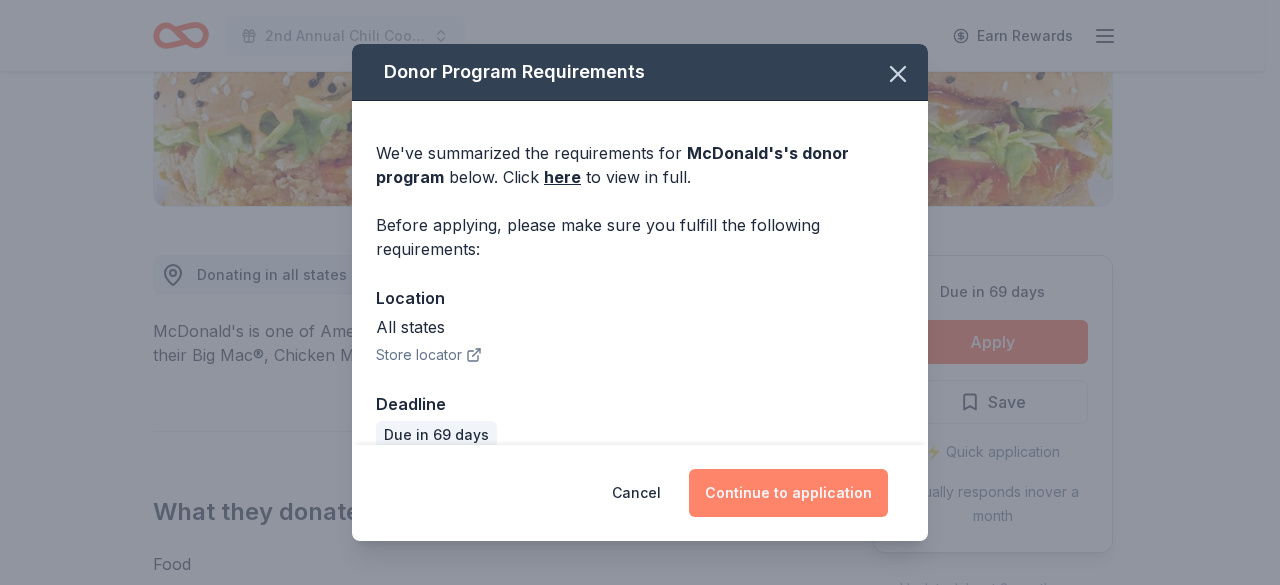 click on "Continue to application" at bounding box center (788, 493) 